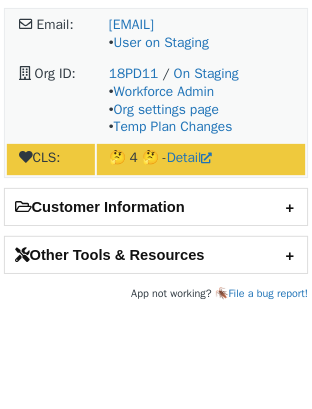 scroll, scrollTop: 0, scrollLeft: 0, axis: both 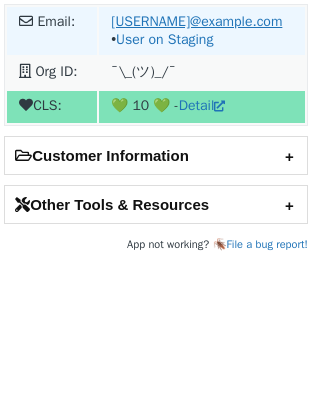 click on "sebastianharms@fullstory.com" at bounding box center [196, 21] 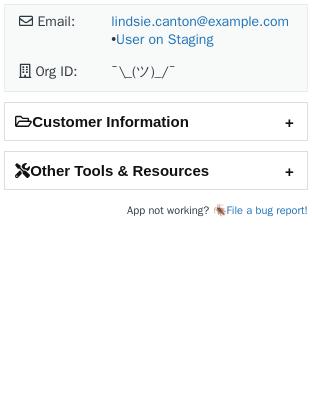 scroll, scrollTop: 0, scrollLeft: 0, axis: both 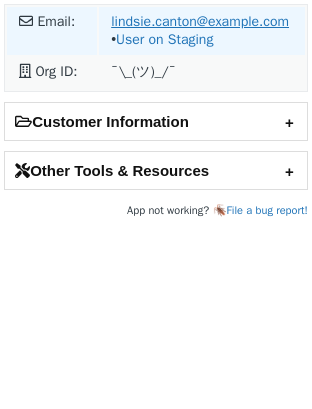 click on "lindsie.canton@procurify.com" at bounding box center [200, 21] 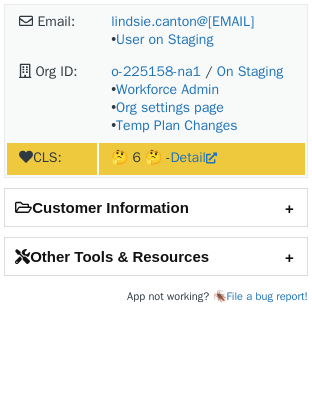scroll, scrollTop: 0, scrollLeft: 0, axis: both 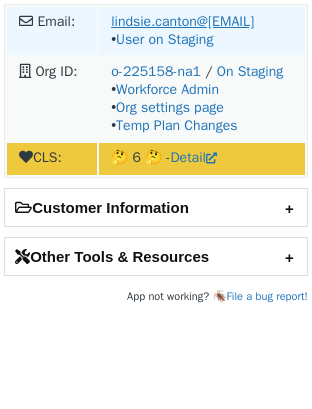 click on "lindsie.canton@procurify.com" at bounding box center [182, 21] 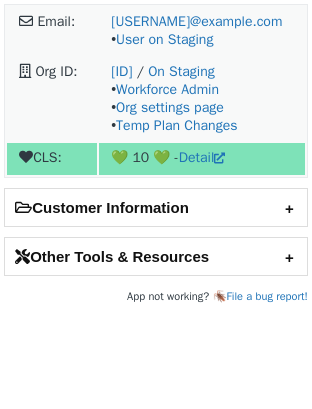 scroll, scrollTop: 0, scrollLeft: 0, axis: both 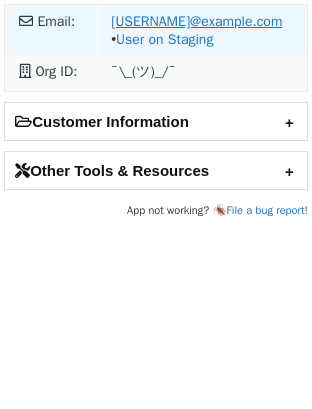 click on "sadeghi0433@gmail.com" at bounding box center (196, 21) 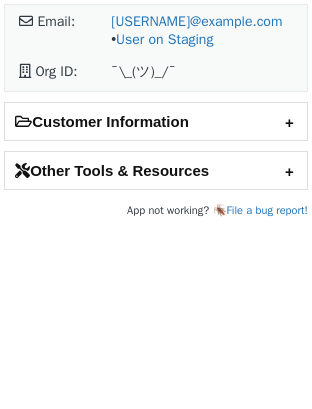 scroll, scrollTop: 0, scrollLeft: 0, axis: both 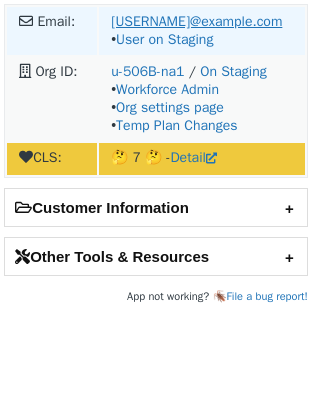 click on "[USERNAME]@example.com" at bounding box center [196, 21] 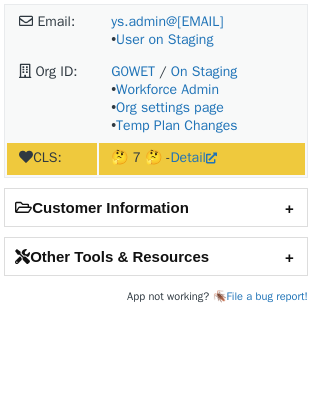 scroll, scrollTop: 0, scrollLeft: 0, axis: both 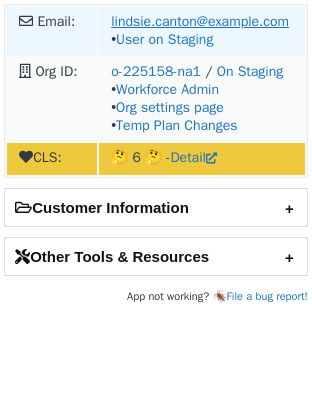 click on "lindsie.canton@example.com" at bounding box center (200, 21) 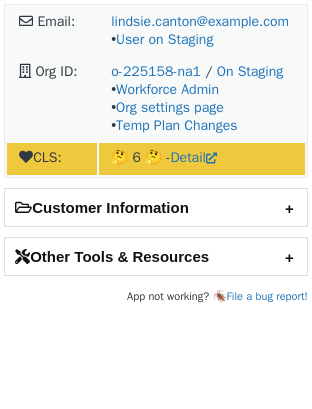 scroll, scrollTop: 0, scrollLeft: 0, axis: both 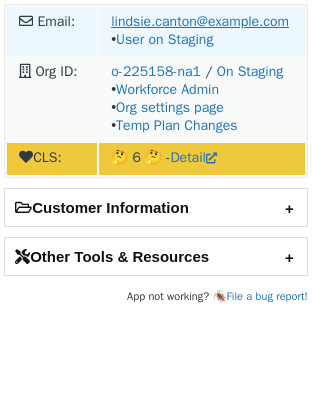 click on "lindsie.canton@procurify.com" at bounding box center (200, 21) 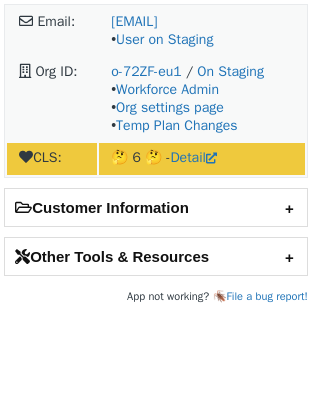 scroll, scrollTop: 0, scrollLeft: 0, axis: both 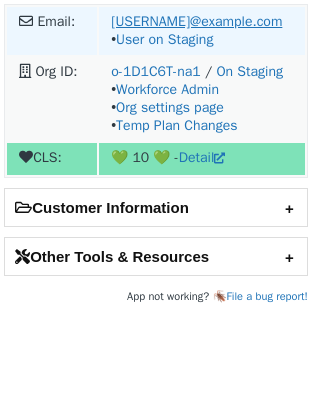 click on "[USERNAME]@example.com" at bounding box center [196, 21] 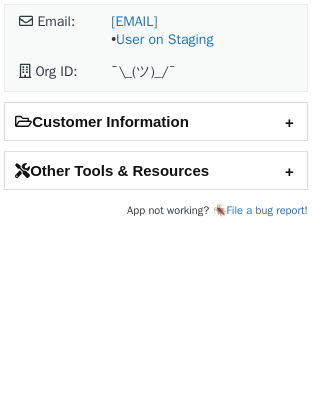 scroll, scrollTop: 0, scrollLeft: 0, axis: both 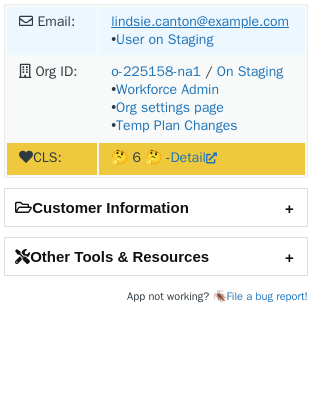 click on "lindsie.canton@example.com" at bounding box center (200, 21) 